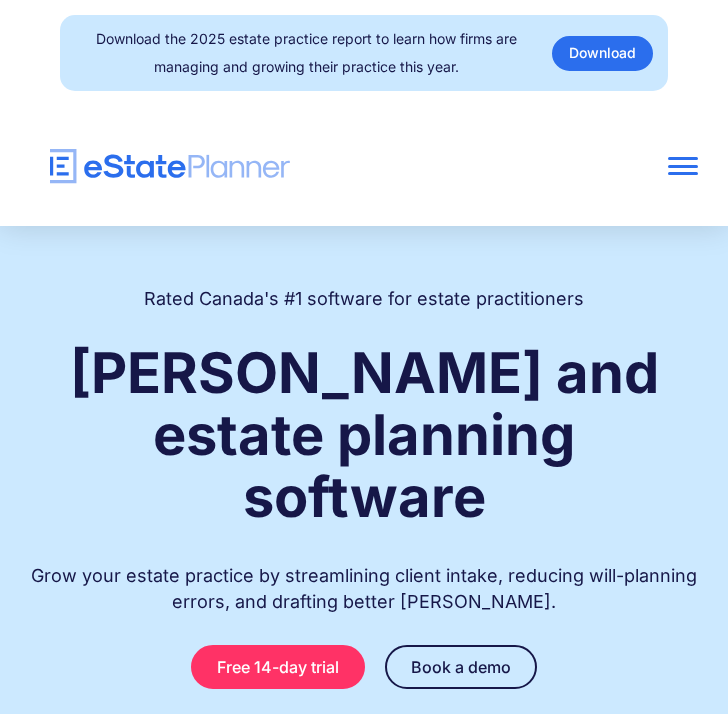 scroll, scrollTop: 0, scrollLeft: 0, axis: both 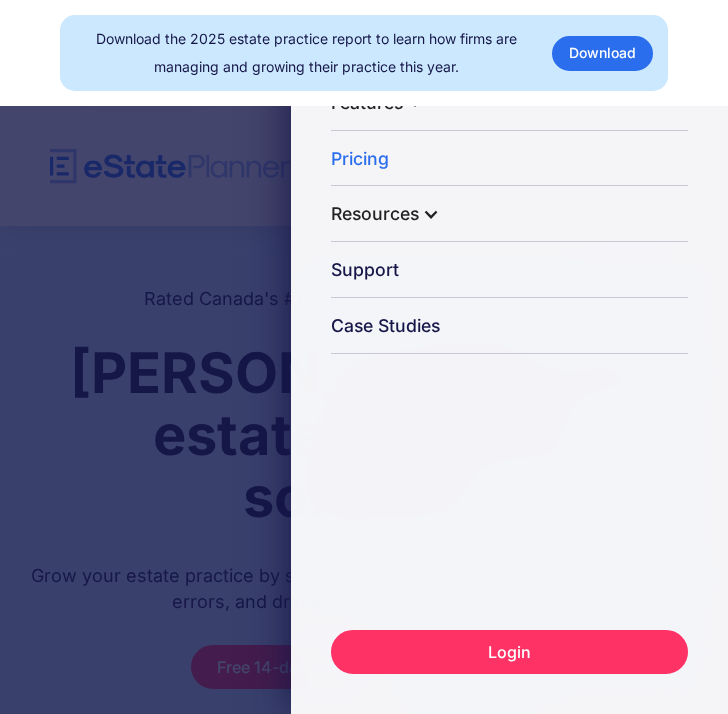 click on "Pricing" at bounding box center (509, 160) 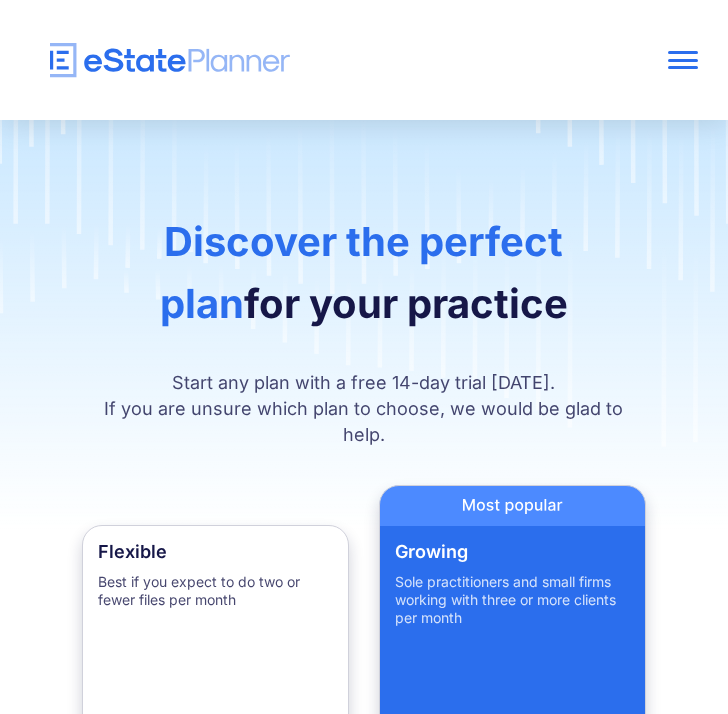 scroll, scrollTop: 0, scrollLeft: 0, axis: both 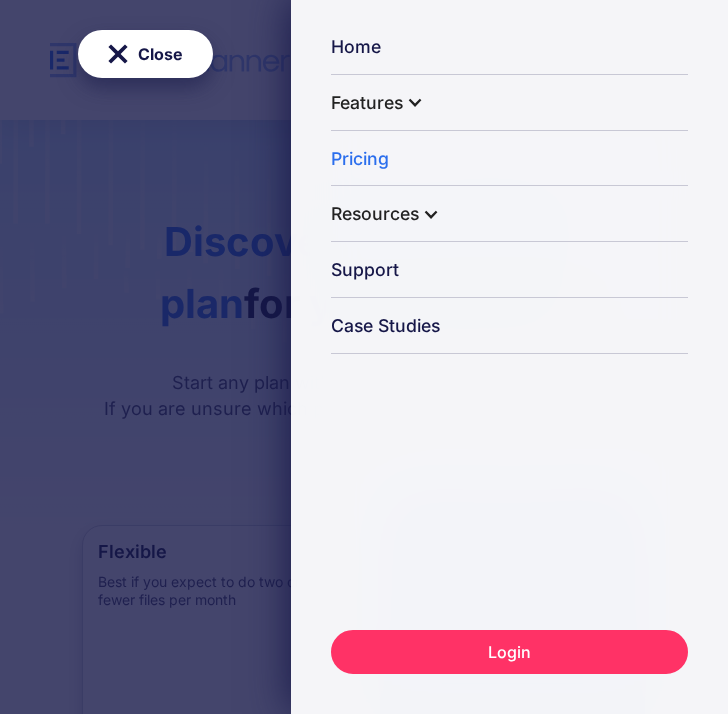 click on "Resources" at bounding box center (375, 214) 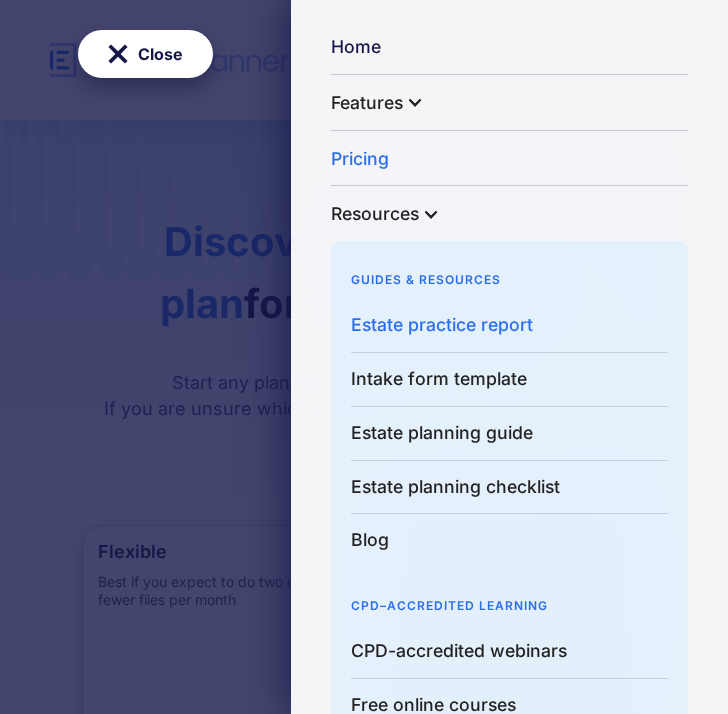 click on "Estate practice report" at bounding box center (509, 326) 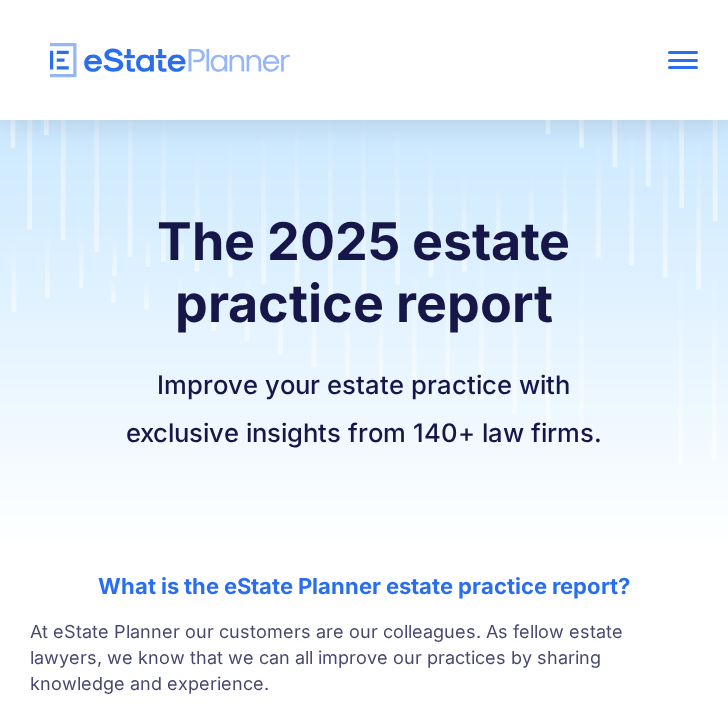 scroll, scrollTop: 0, scrollLeft: 0, axis: both 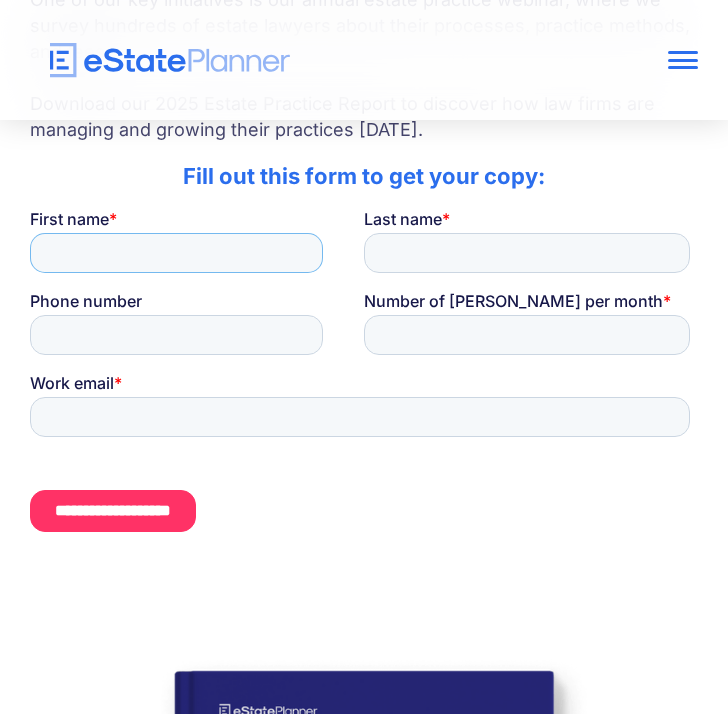 click on "First name *" at bounding box center (176, 252) 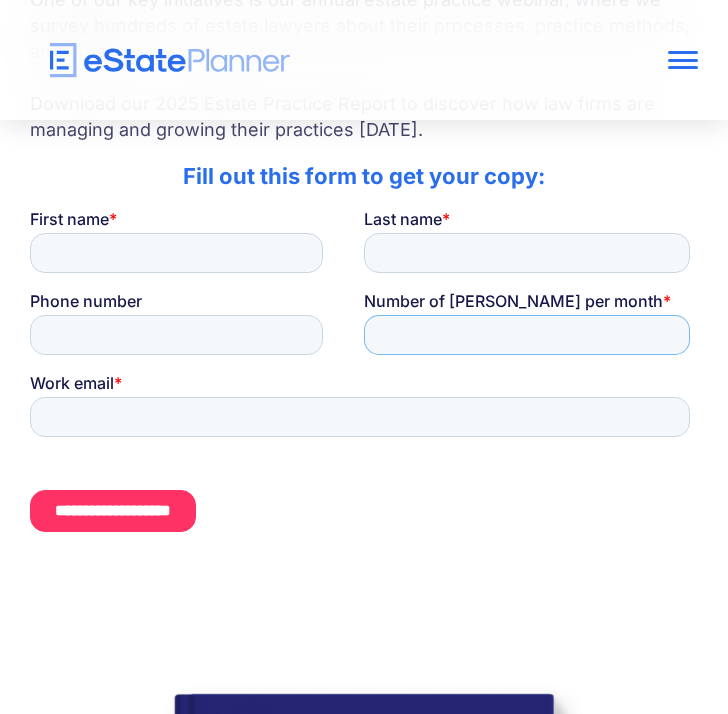 click on "Number of wills per month *" at bounding box center (531, 322) 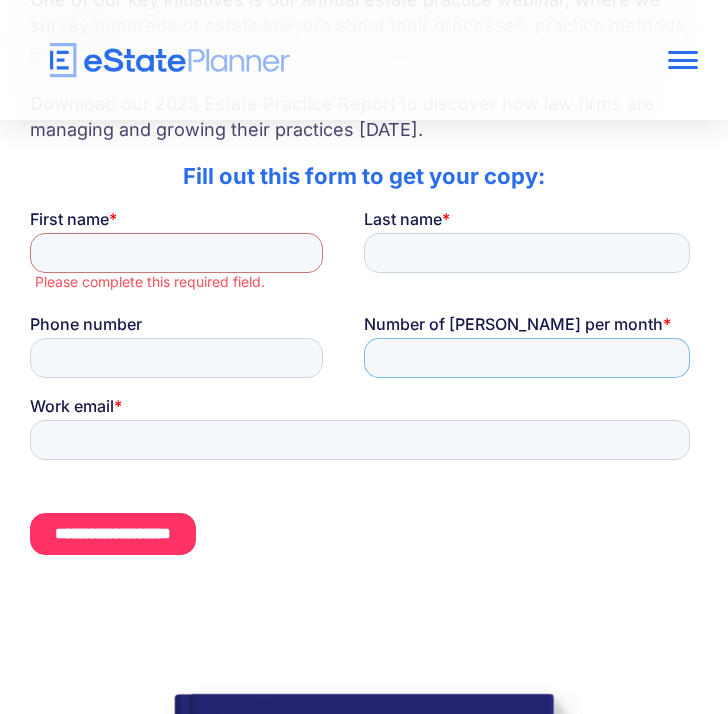 type on "*" 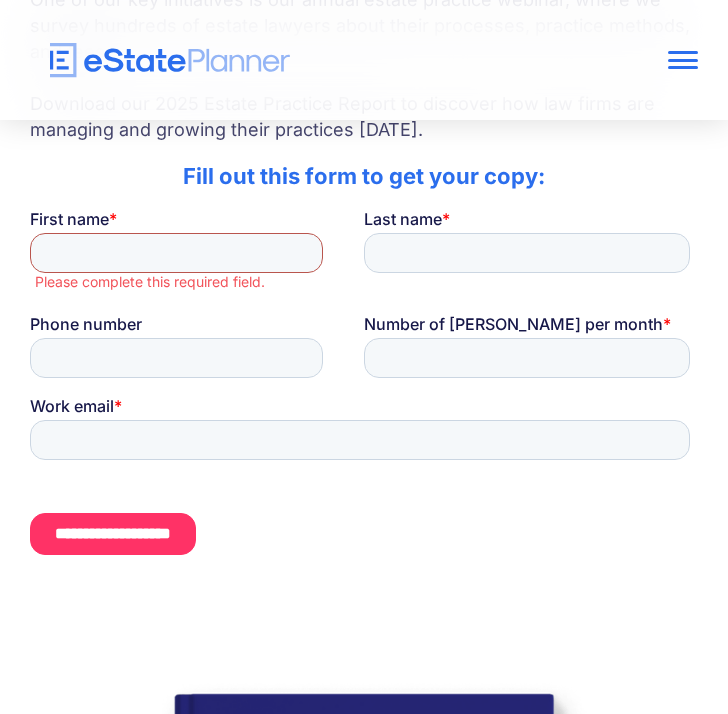 click on "First name *" at bounding box center (176, 252) 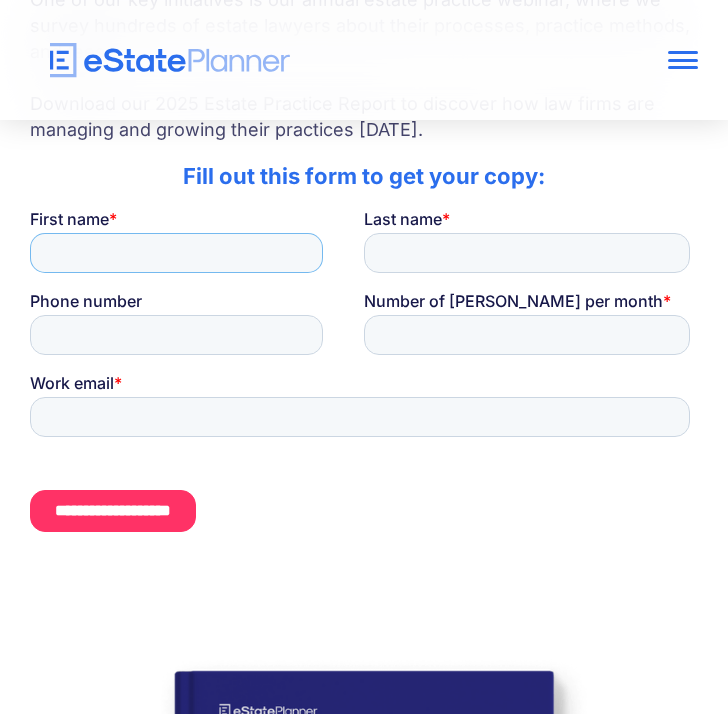 type on "****" 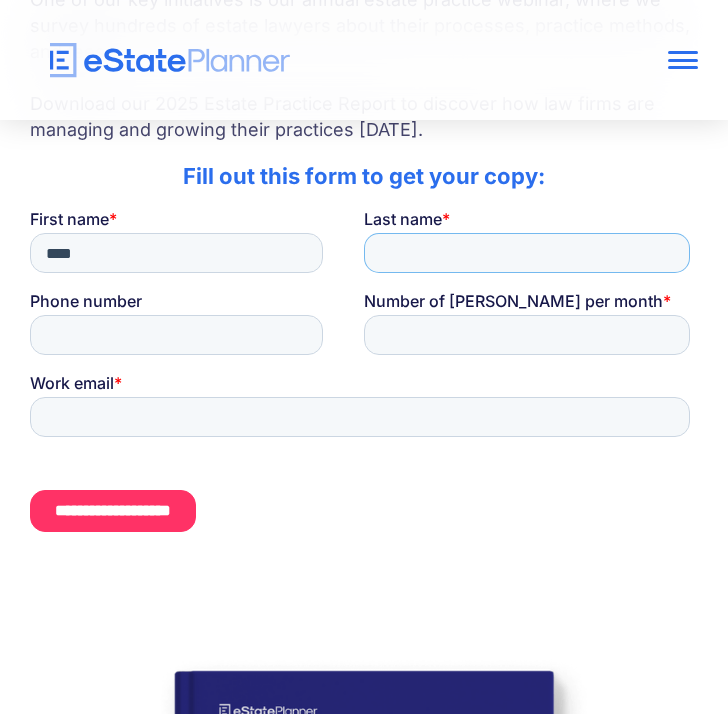 type on "**********" 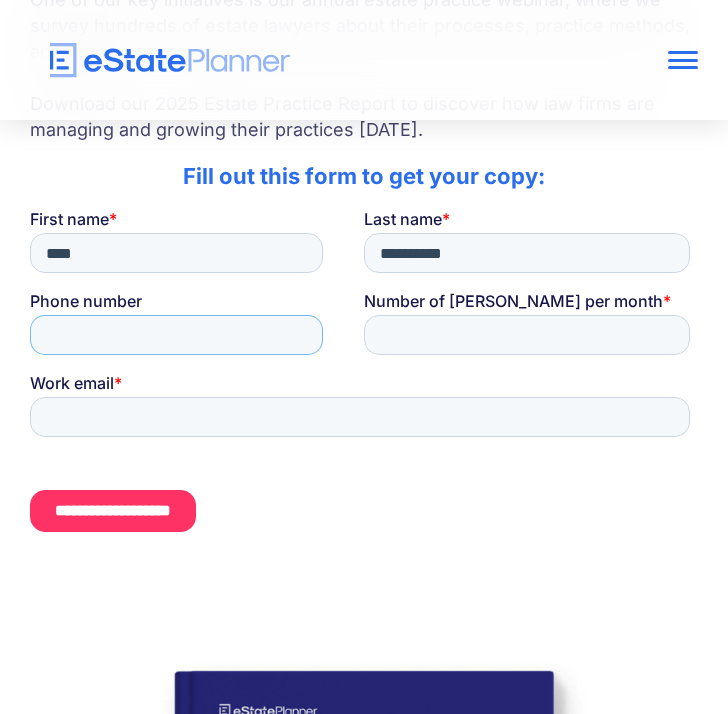 type on "**********" 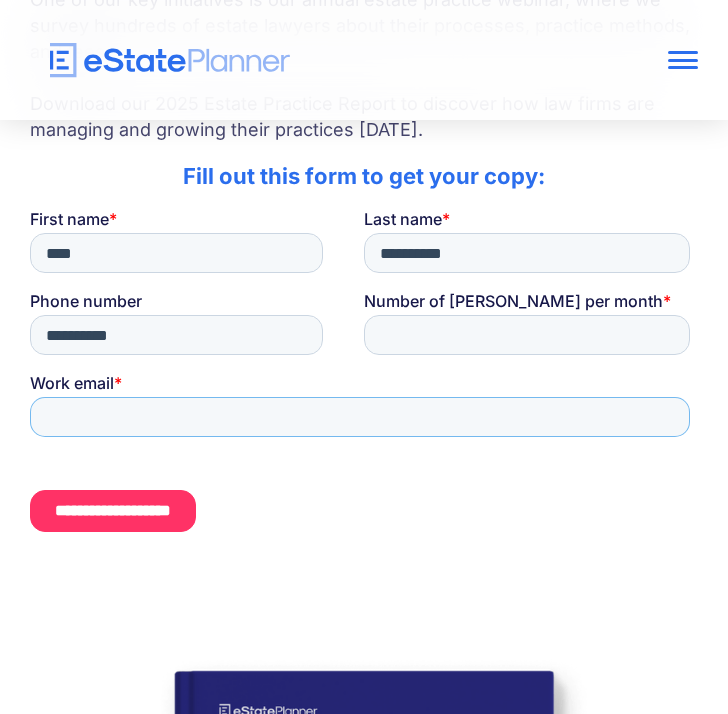type on "**********" 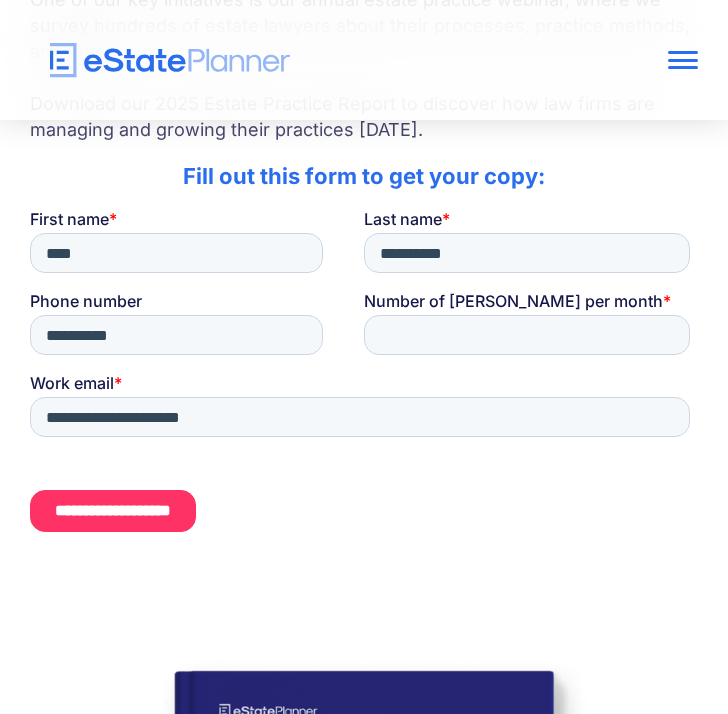 click on "**********" at bounding box center (113, 510) 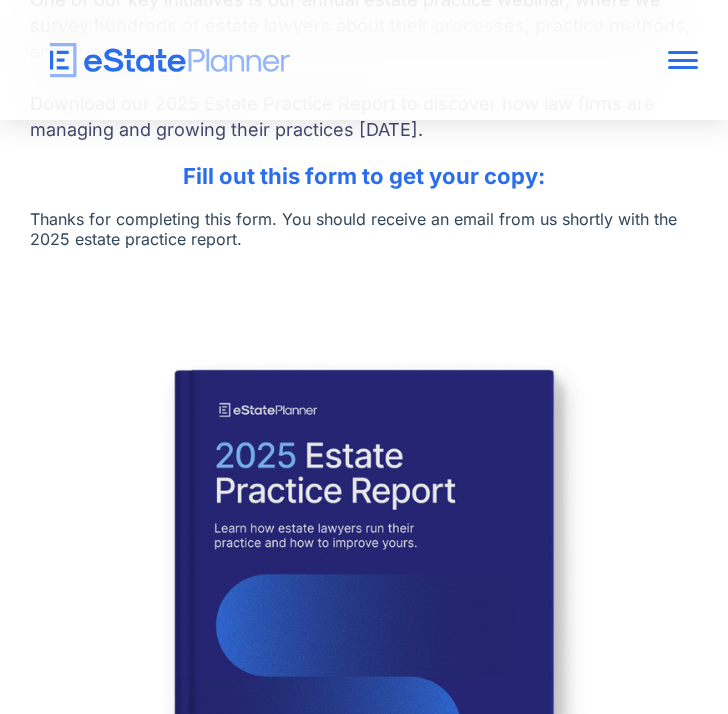 click at bounding box center [364, 642] 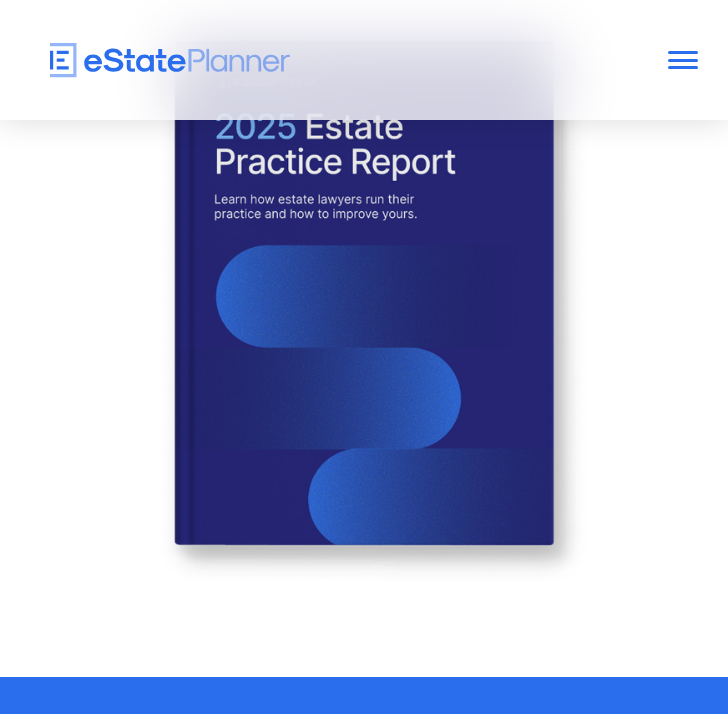 scroll, scrollTop: 1127, scrollLeft: 0, axis: vertical 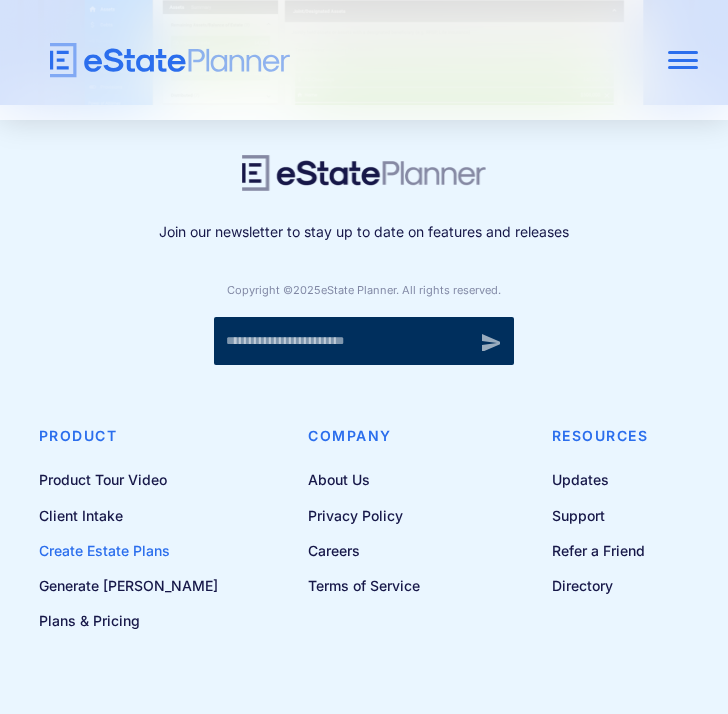 click on "Create Estate Plans" at bounding box center (128, 550) 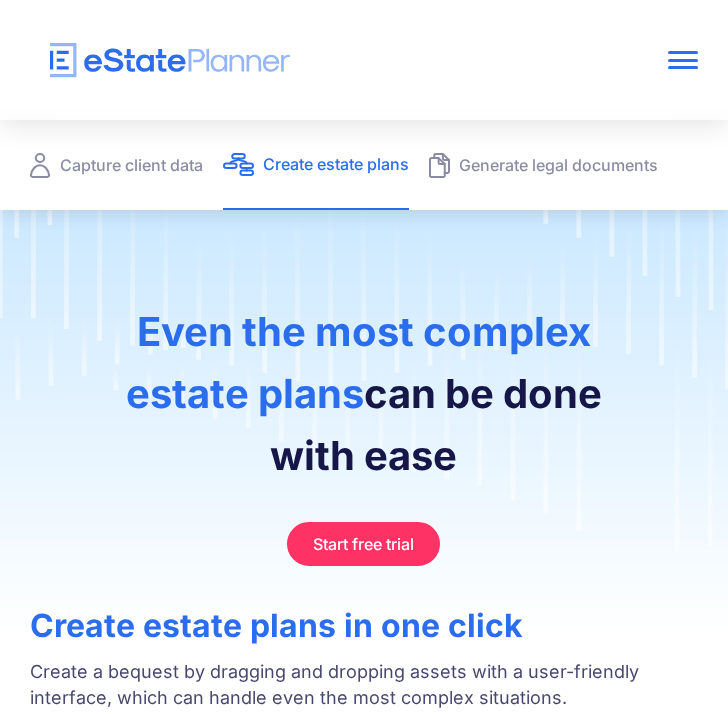 scroll, scrollTop: 0, scrollLeft: 0, axis: both 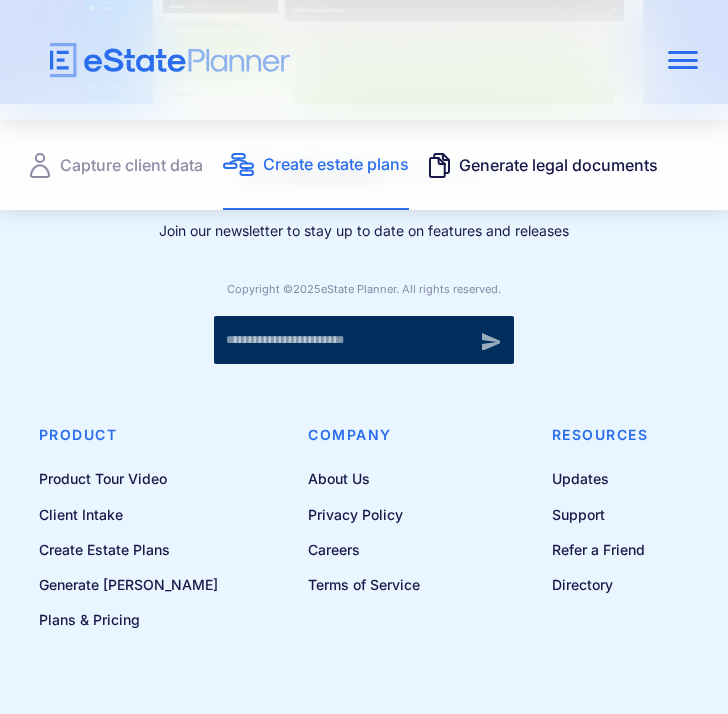 click on "Generate legal documents" at bounding box center [558, 165] 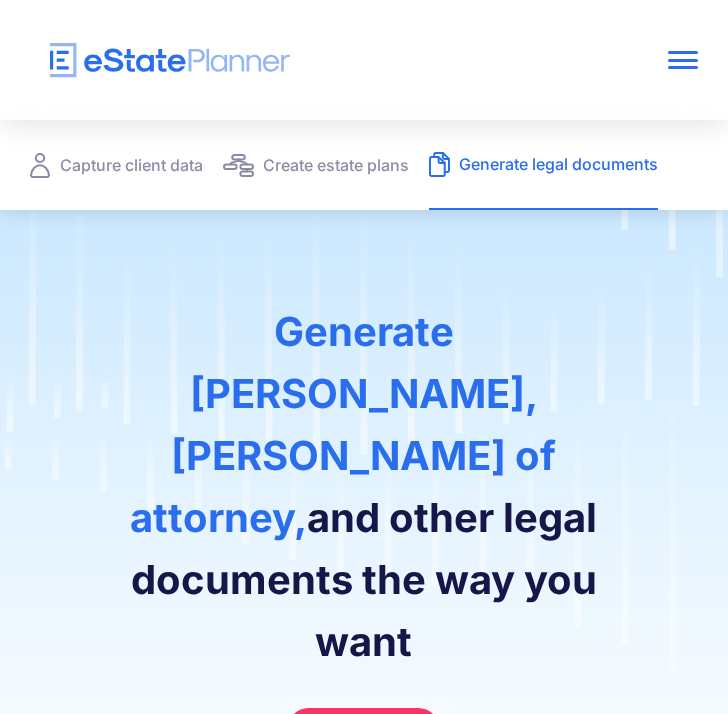 scroll, scrollTop: 0, scrollLeft: 0, axis: both 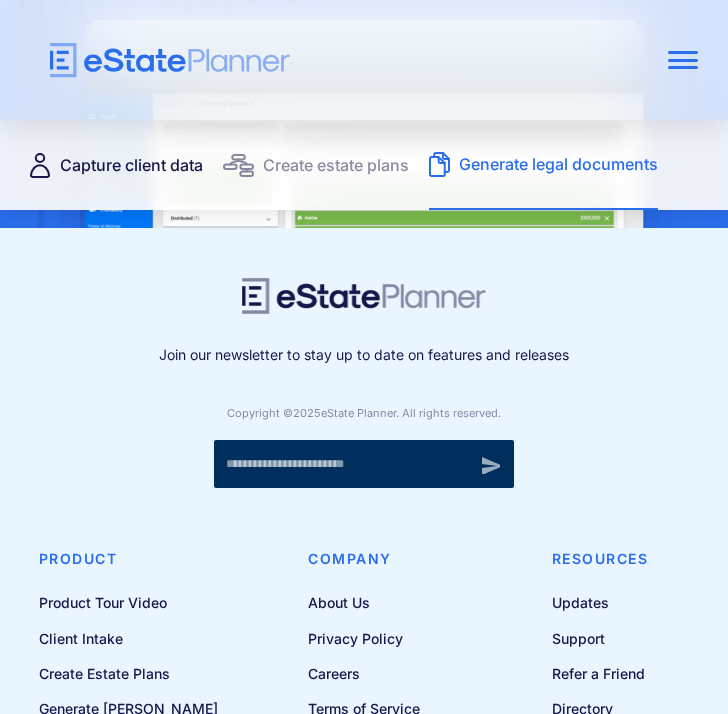 click on "Capture client data" at bounding box center [116, 165] 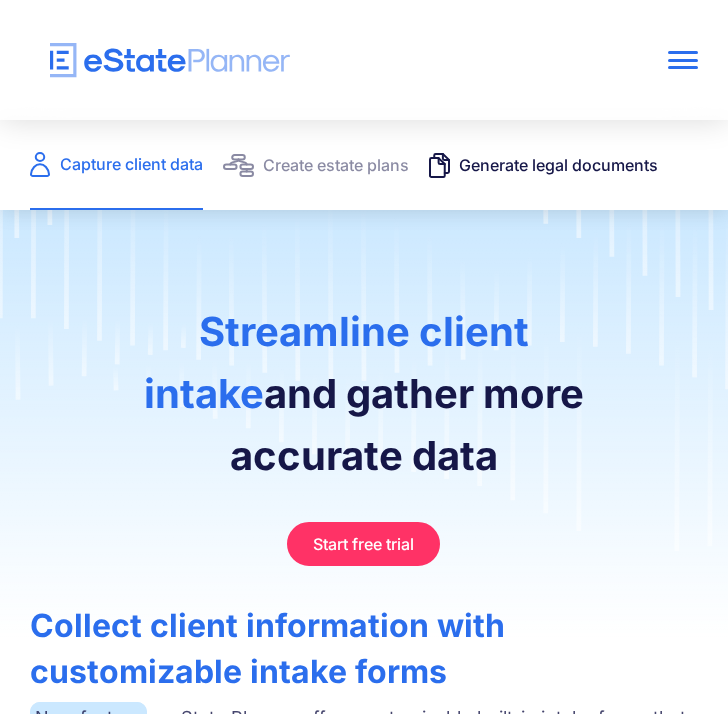 scroll, scrollTop: 0, scrollLeft: 0, axis: both 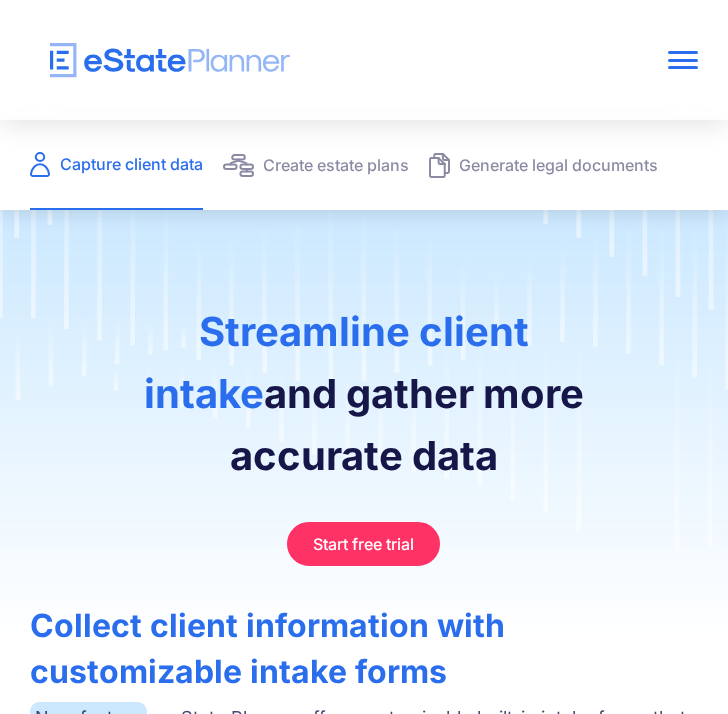 click on "Streamline client intake  and gather more accurate data Start free trial" at bounding box center (364, 433) 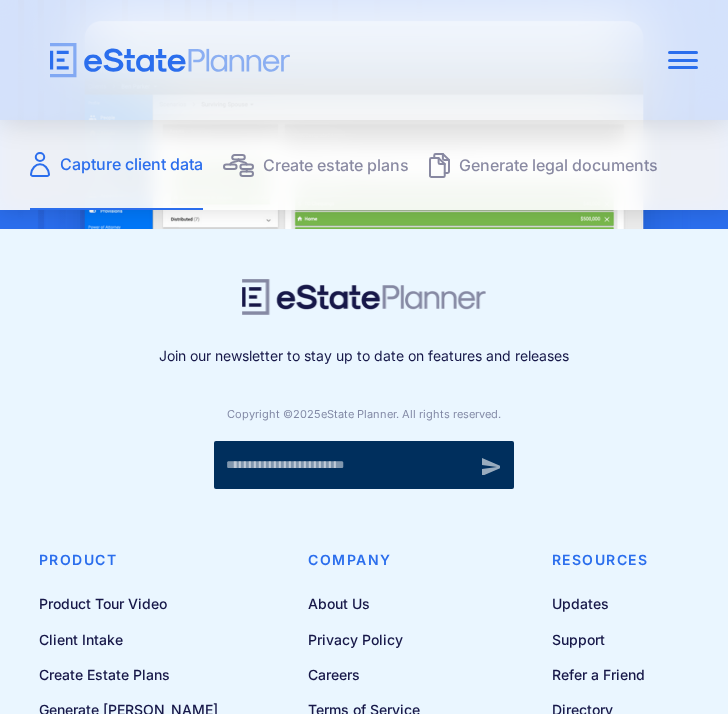 scroll, scrollTop: 3800, scrollLeft: 0, axis: vertical 